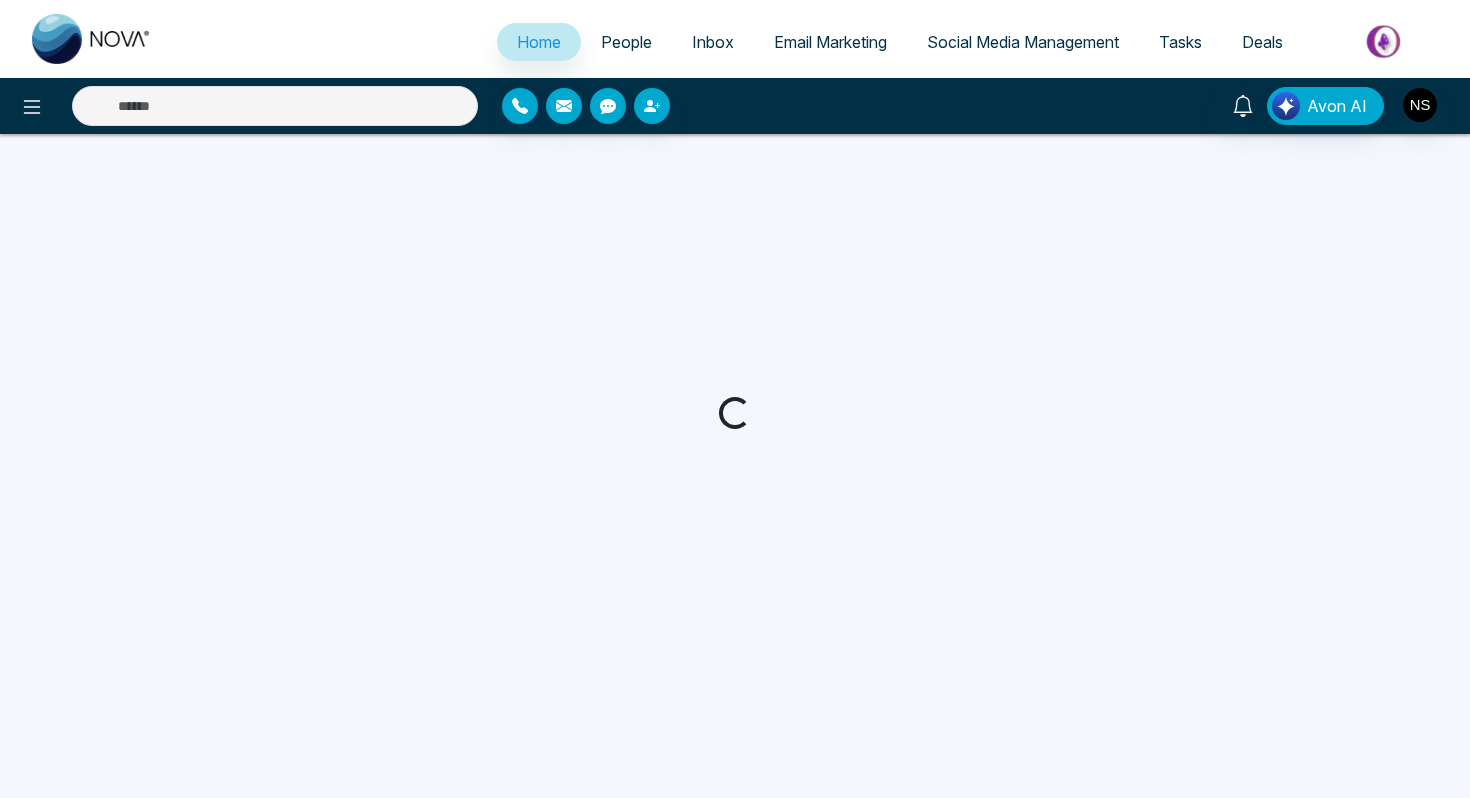 scroll, scrollTop: 0, scrollLeft: 0, axis: both 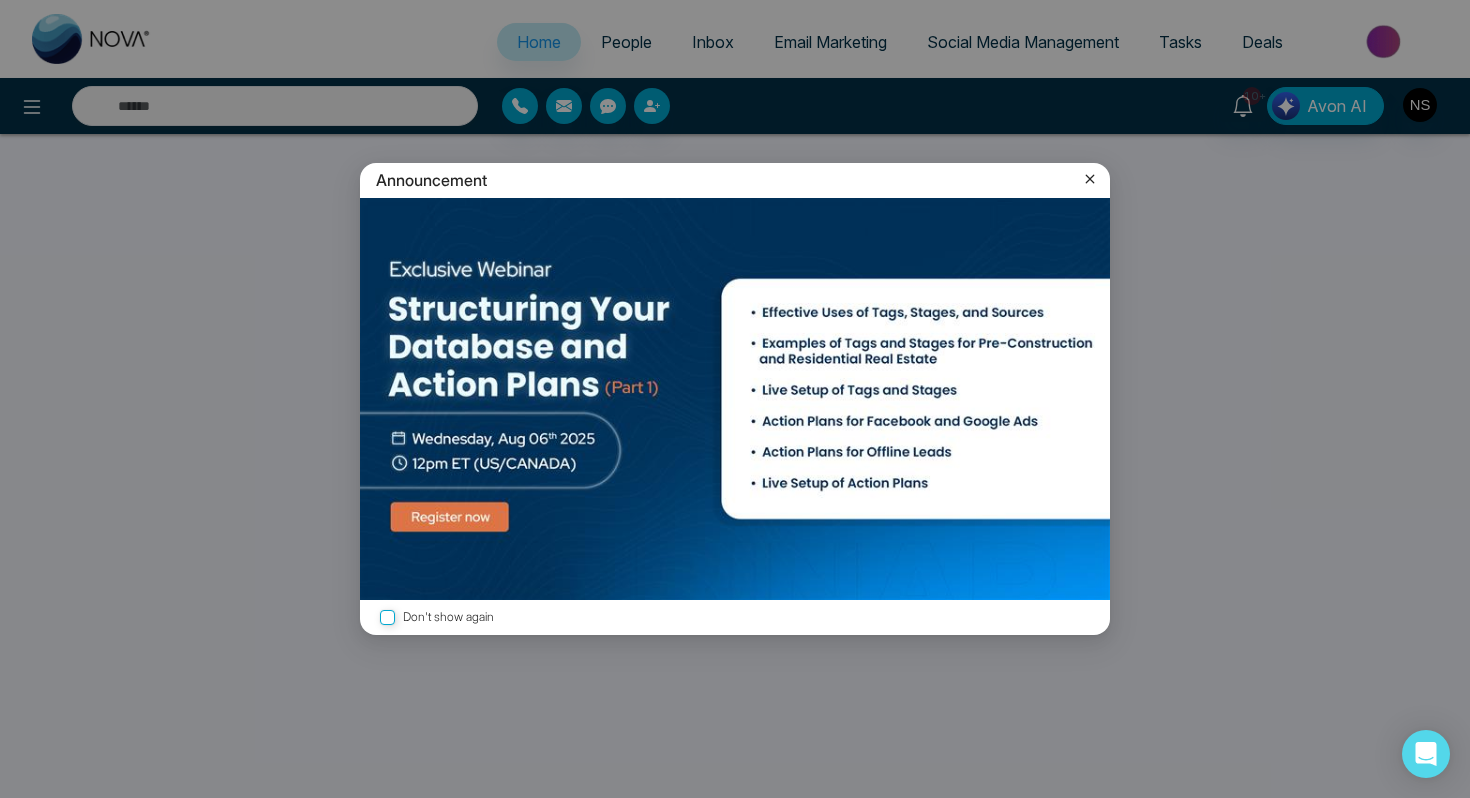 select on "*" 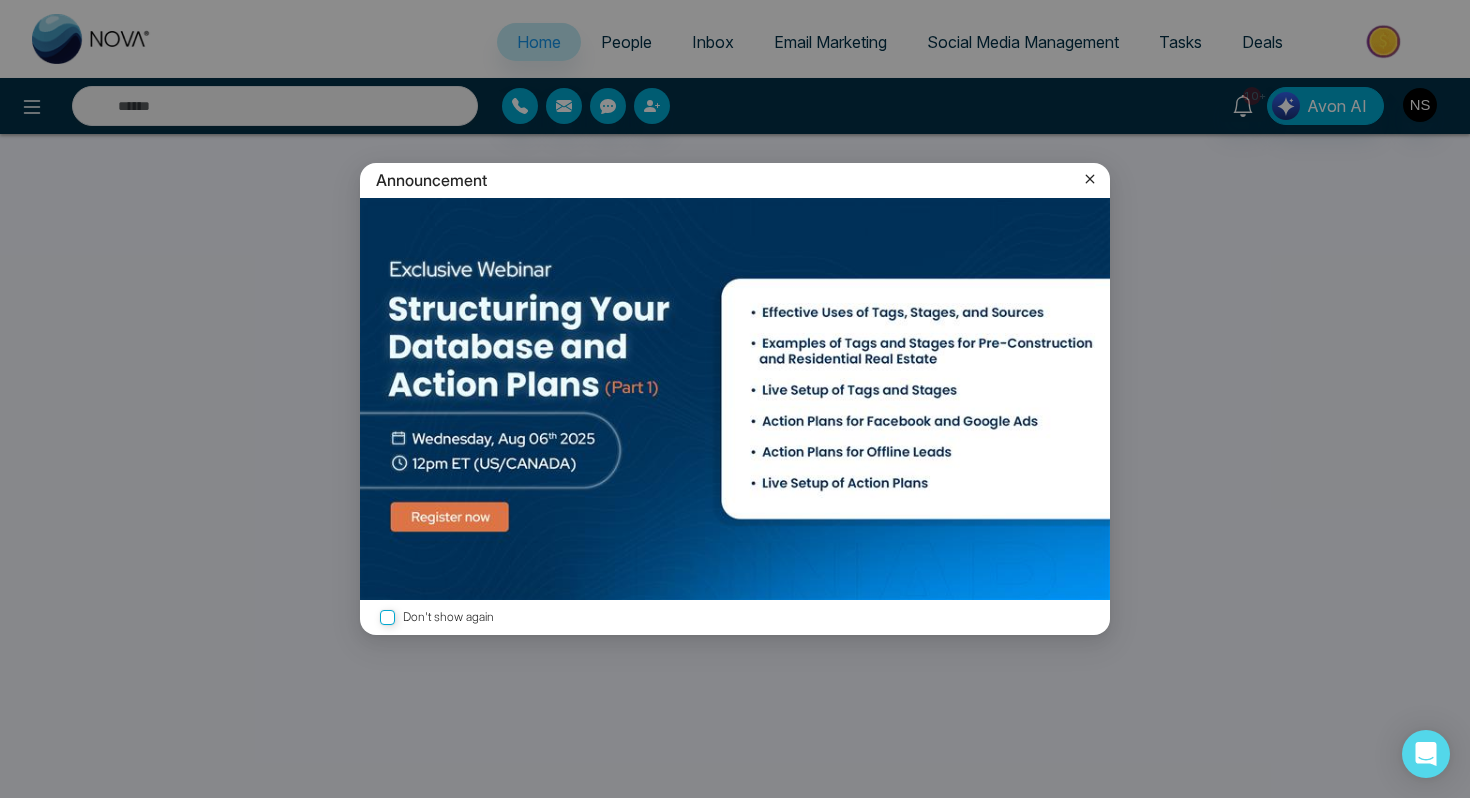 select on "*" 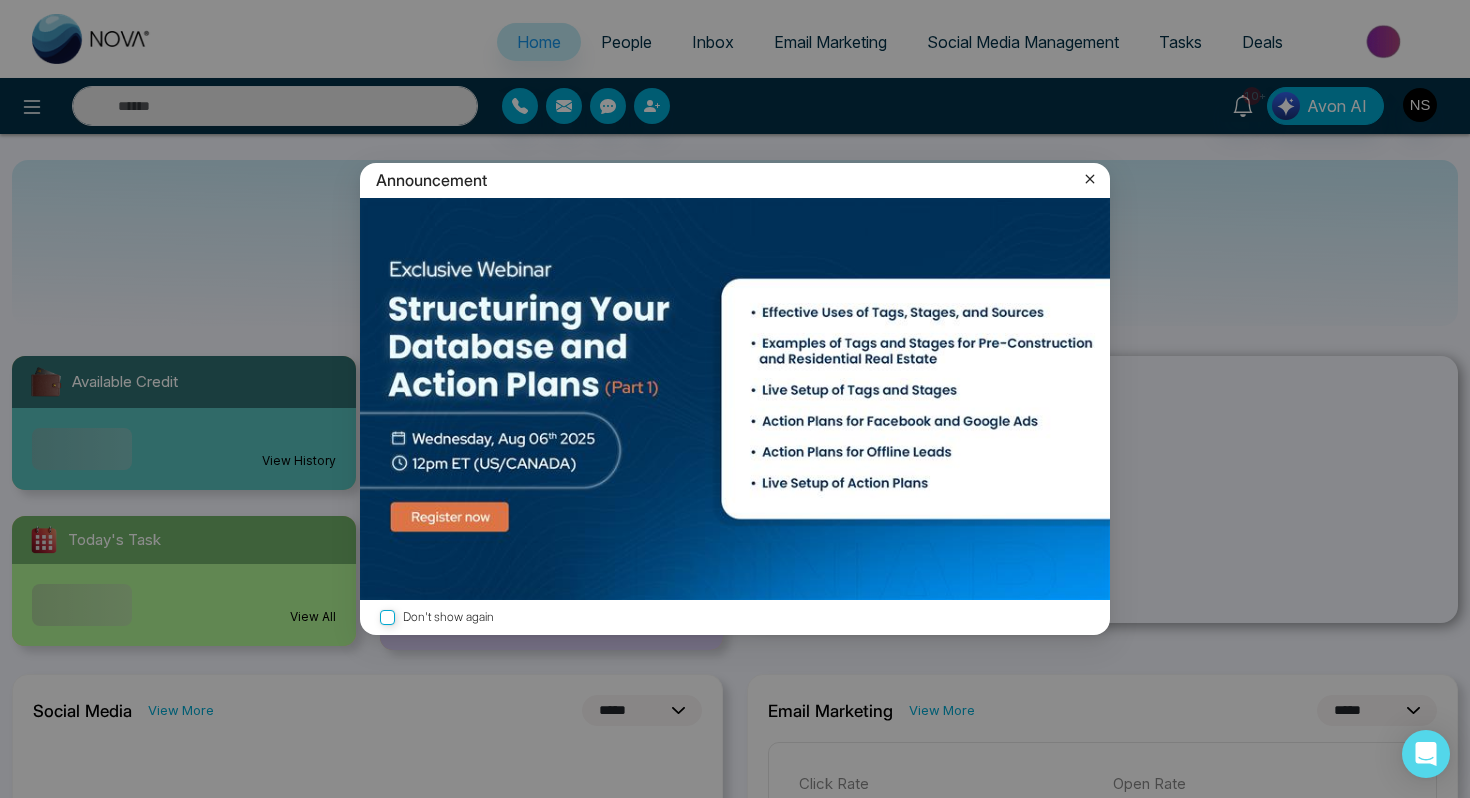 click 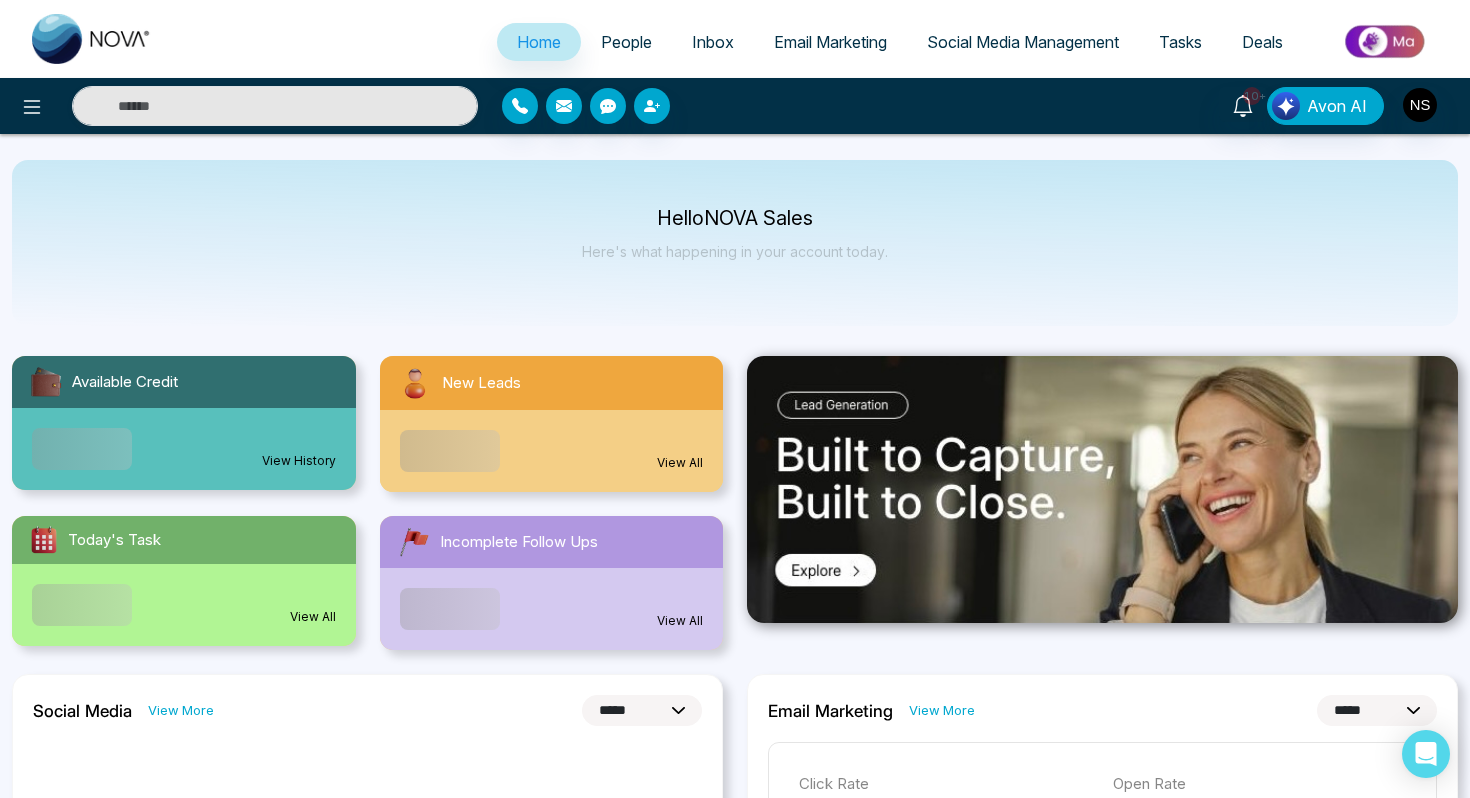 click on "People" at bounding box center (626, 42) 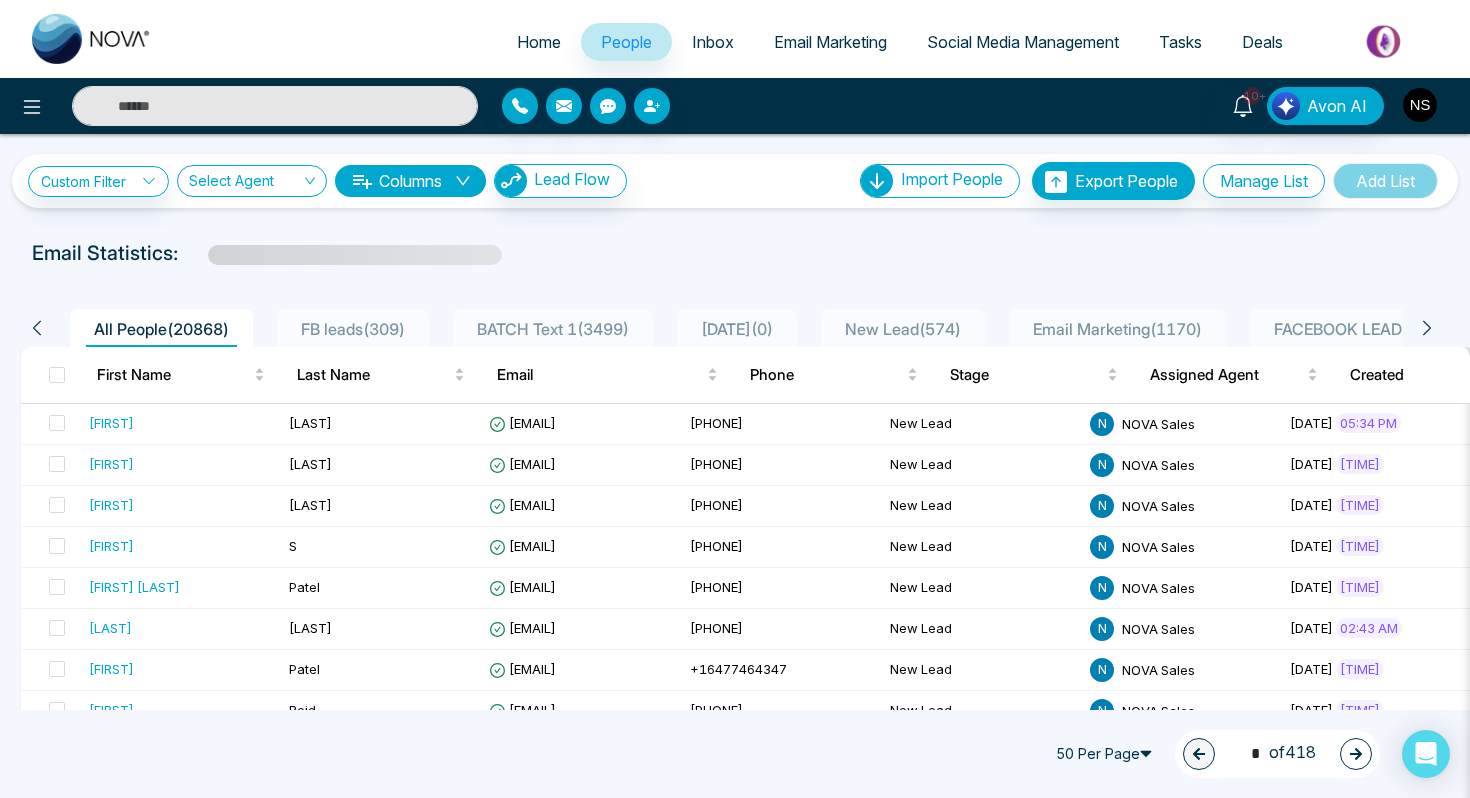 click at bounding box center (1420, 105) 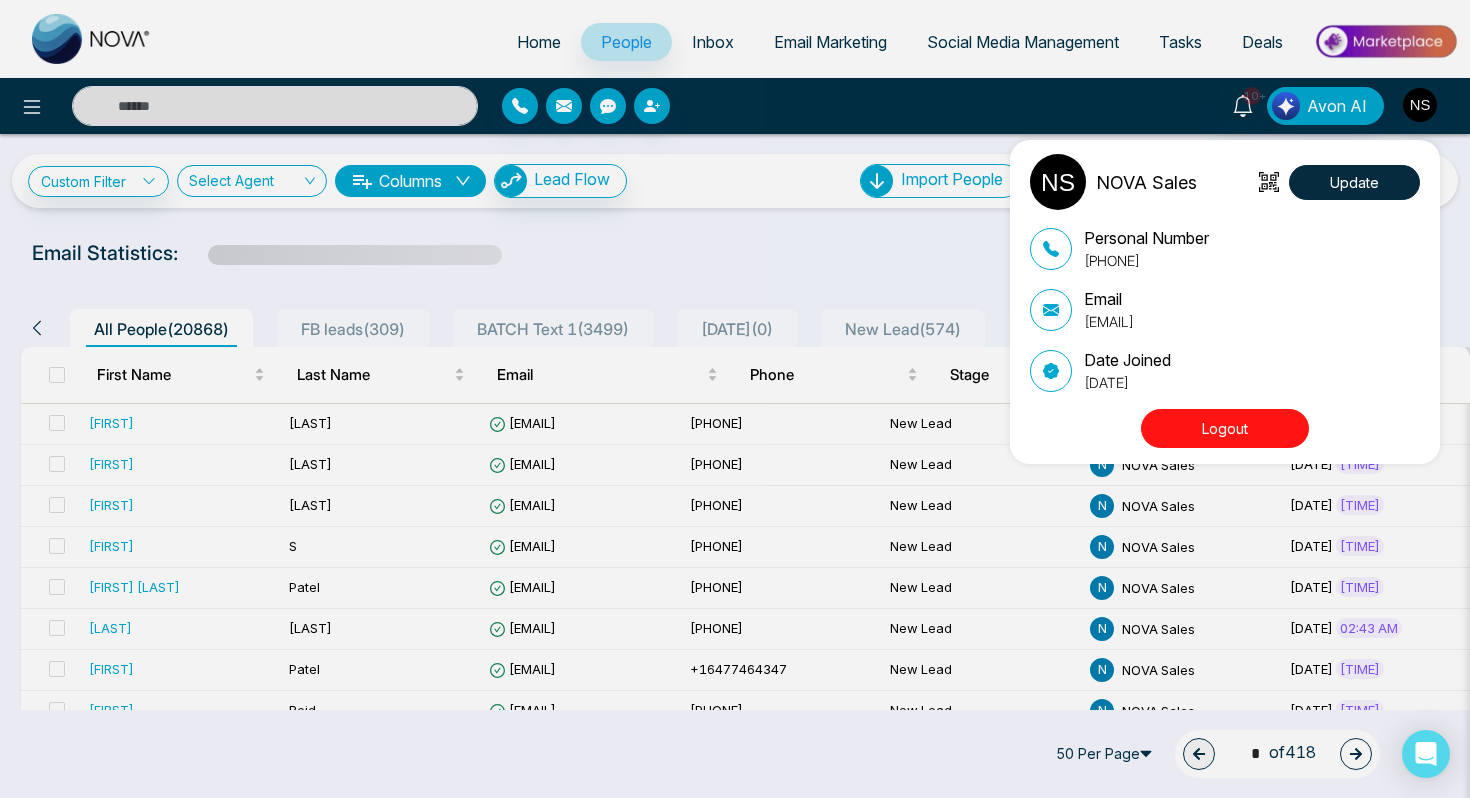 click on "NOVA Sales Update Personal Number +12263425747 Email disha@novacrm.ca Date Joined August 19, 2024 Logout" at bounding box center [735, 399] 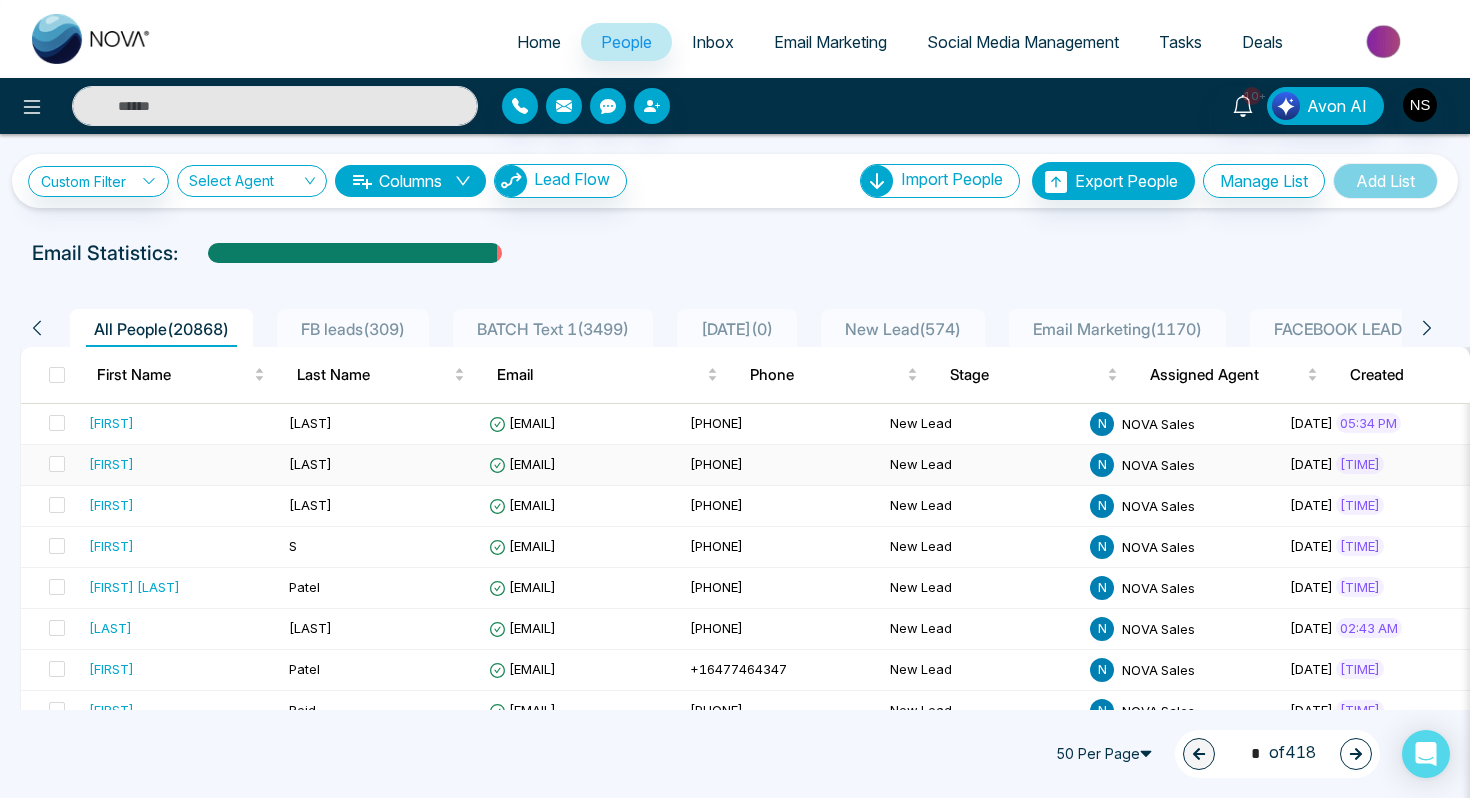 scroll, scrollTop: 0, scrollLeft: 33, axis: horizontal 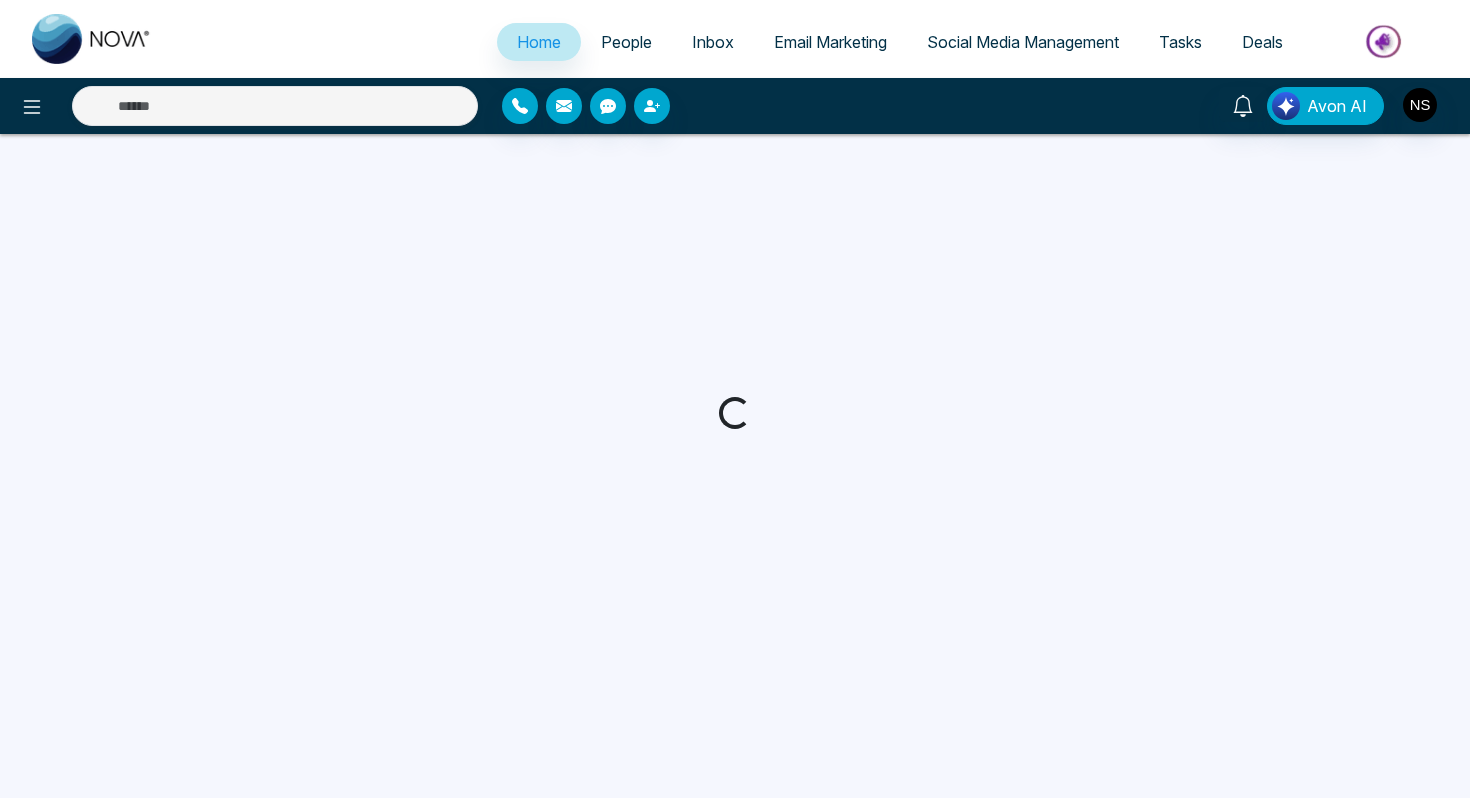 select on "*" 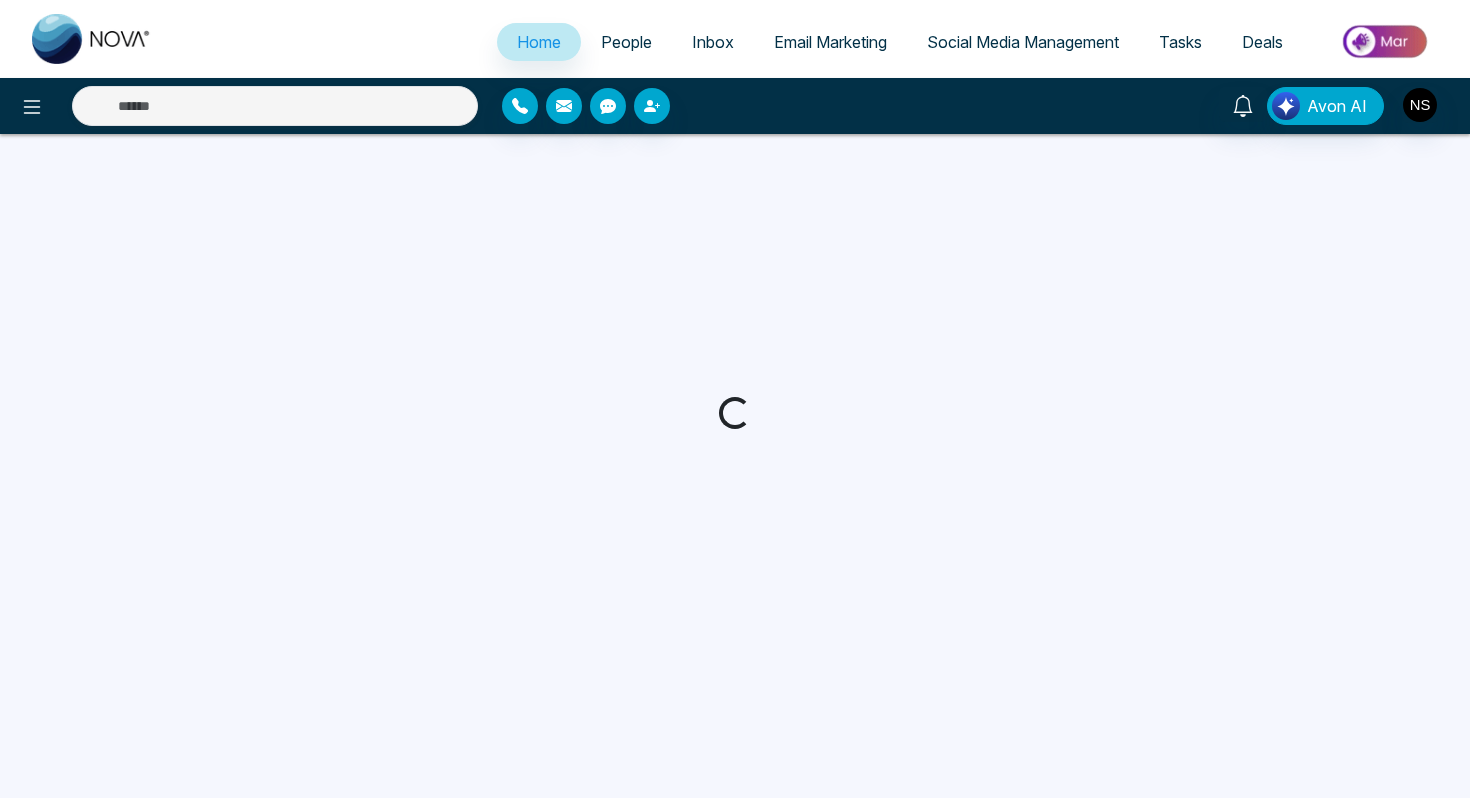 select on "*" 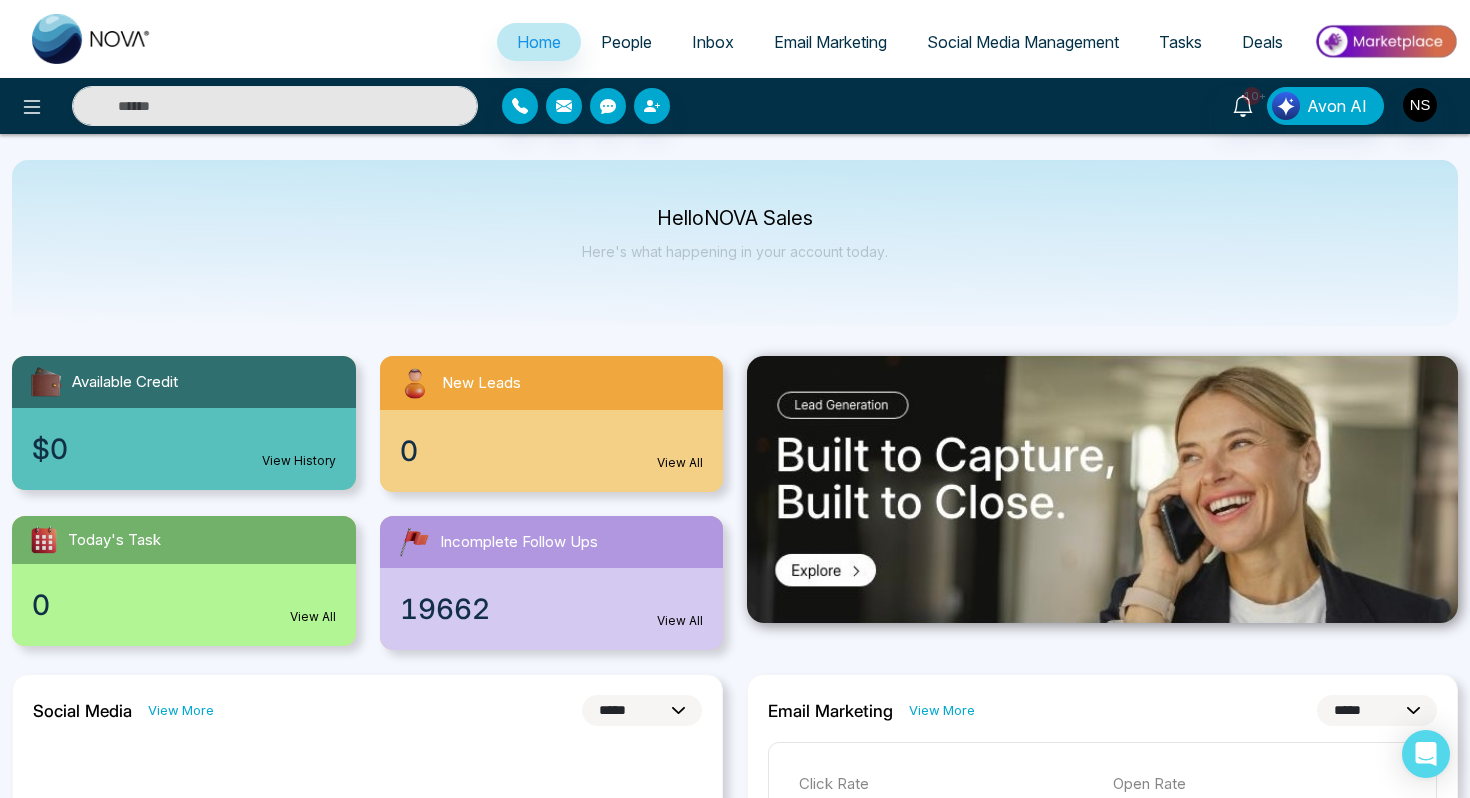 scroll, scrollTop: 0, scrollLeft: 0, axis: both 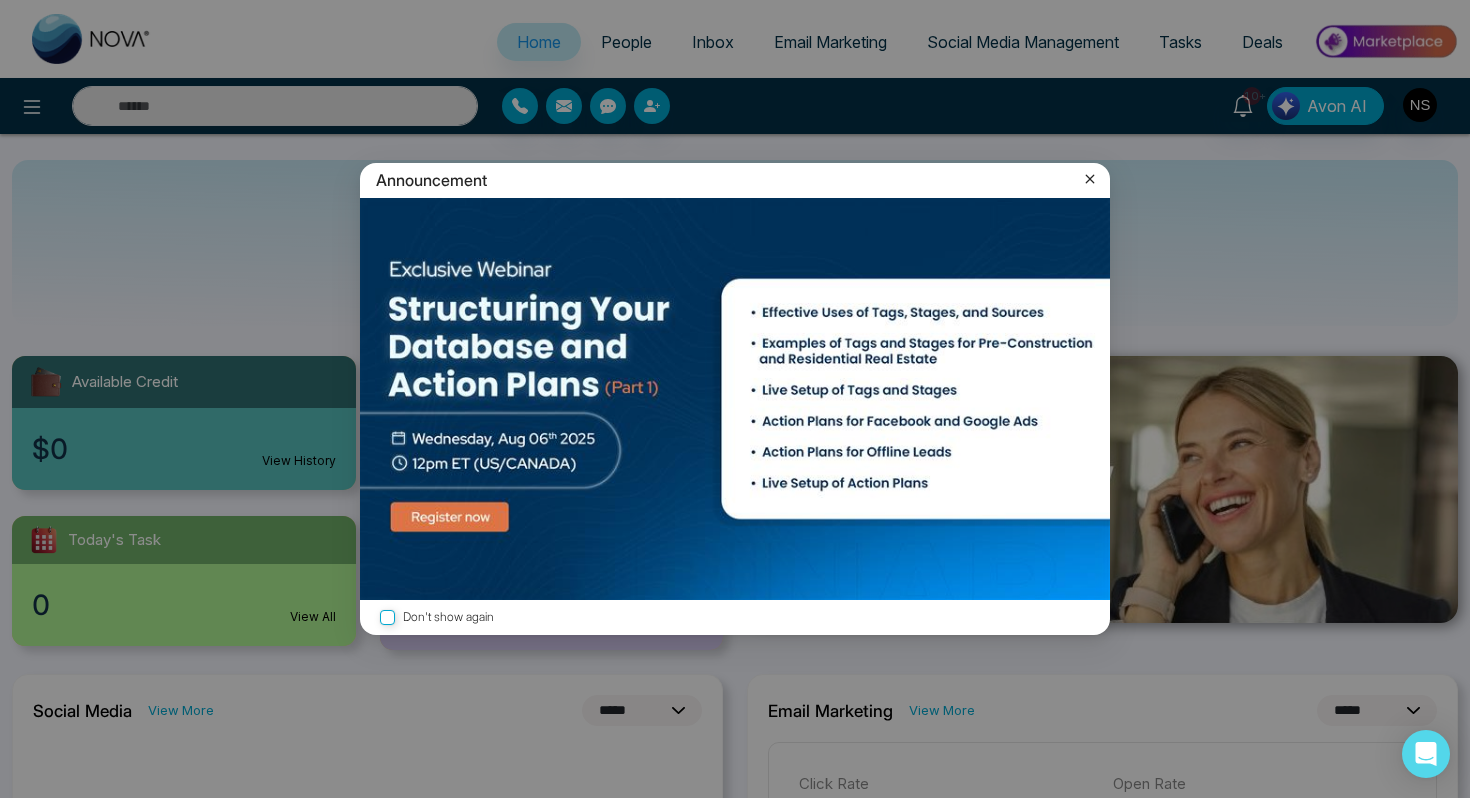 click 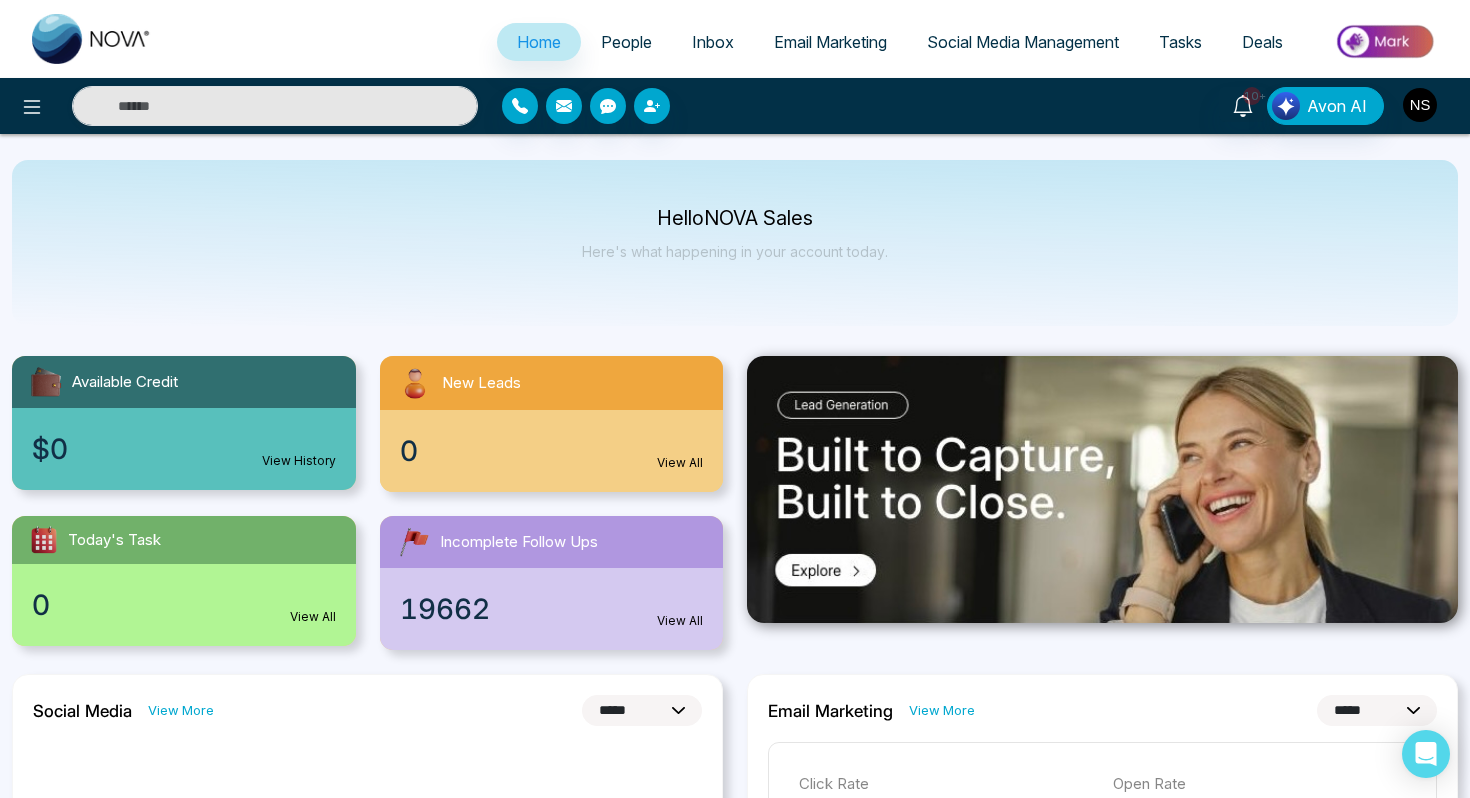 click at bounding box center [1420, 105] 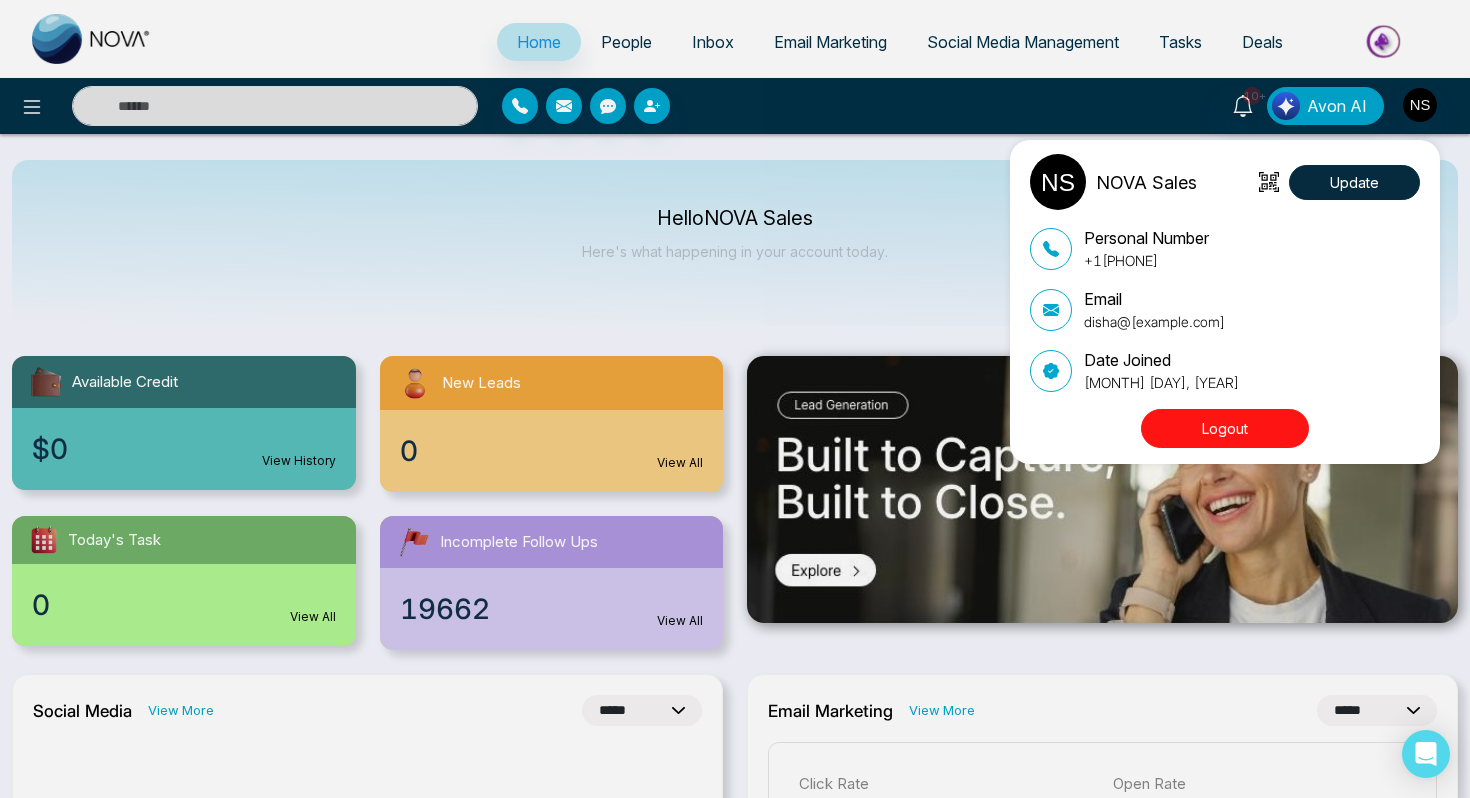 click on "Logout" at bounding box center [1225, 428] 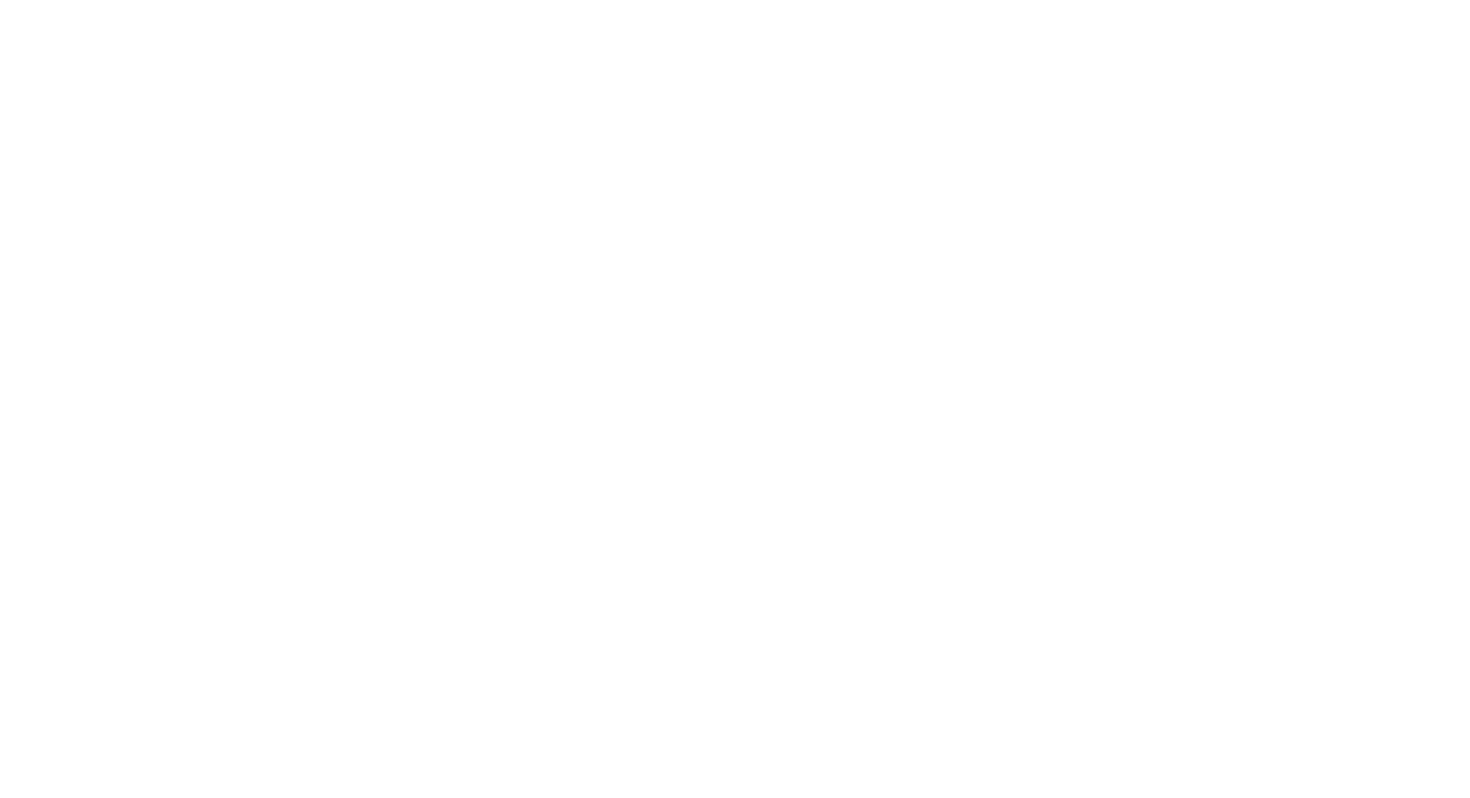 scroll, scrollTop: 0, scrollLeft: 0, axis: both 